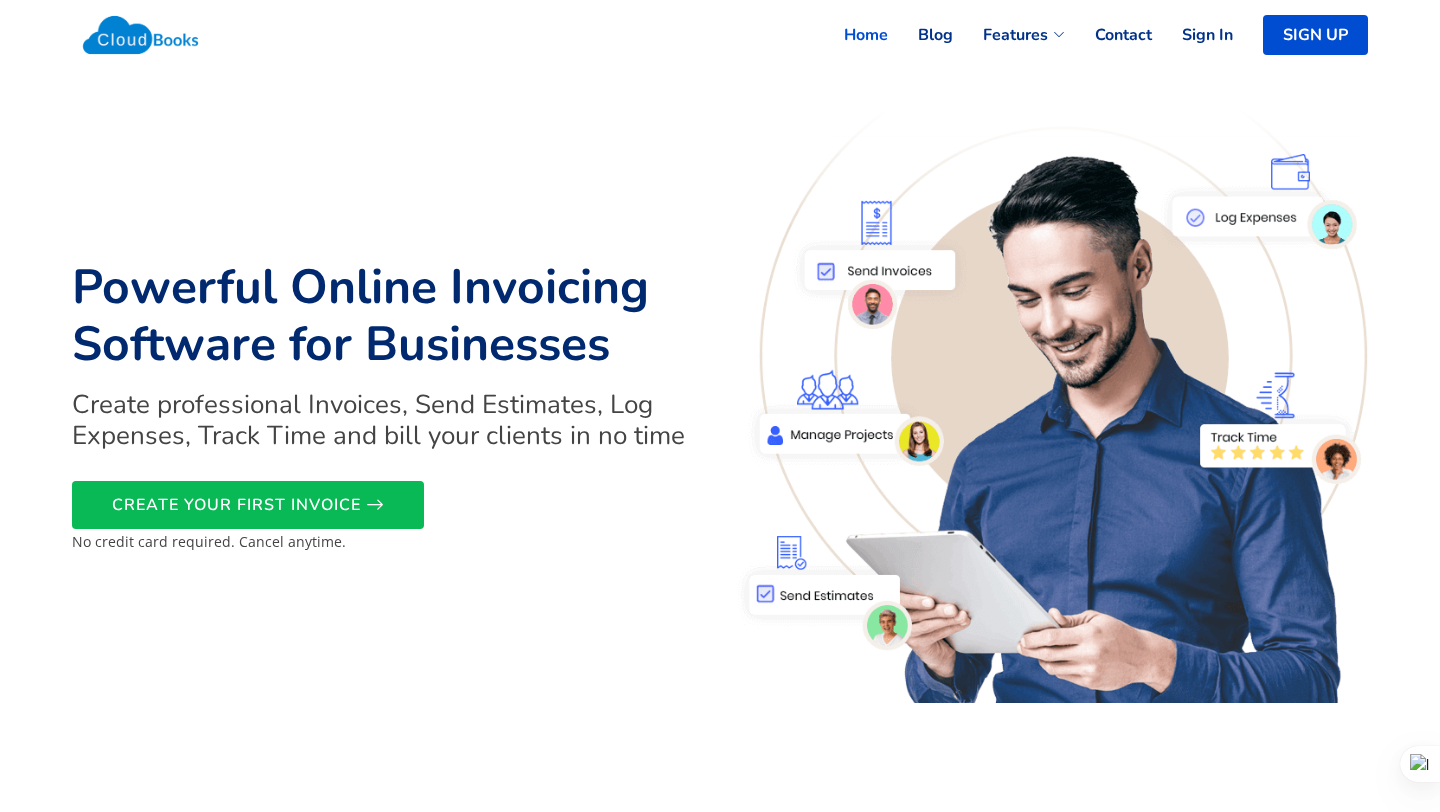 scroll, scrollTop: 0, scrollLeft: 0, axis: both 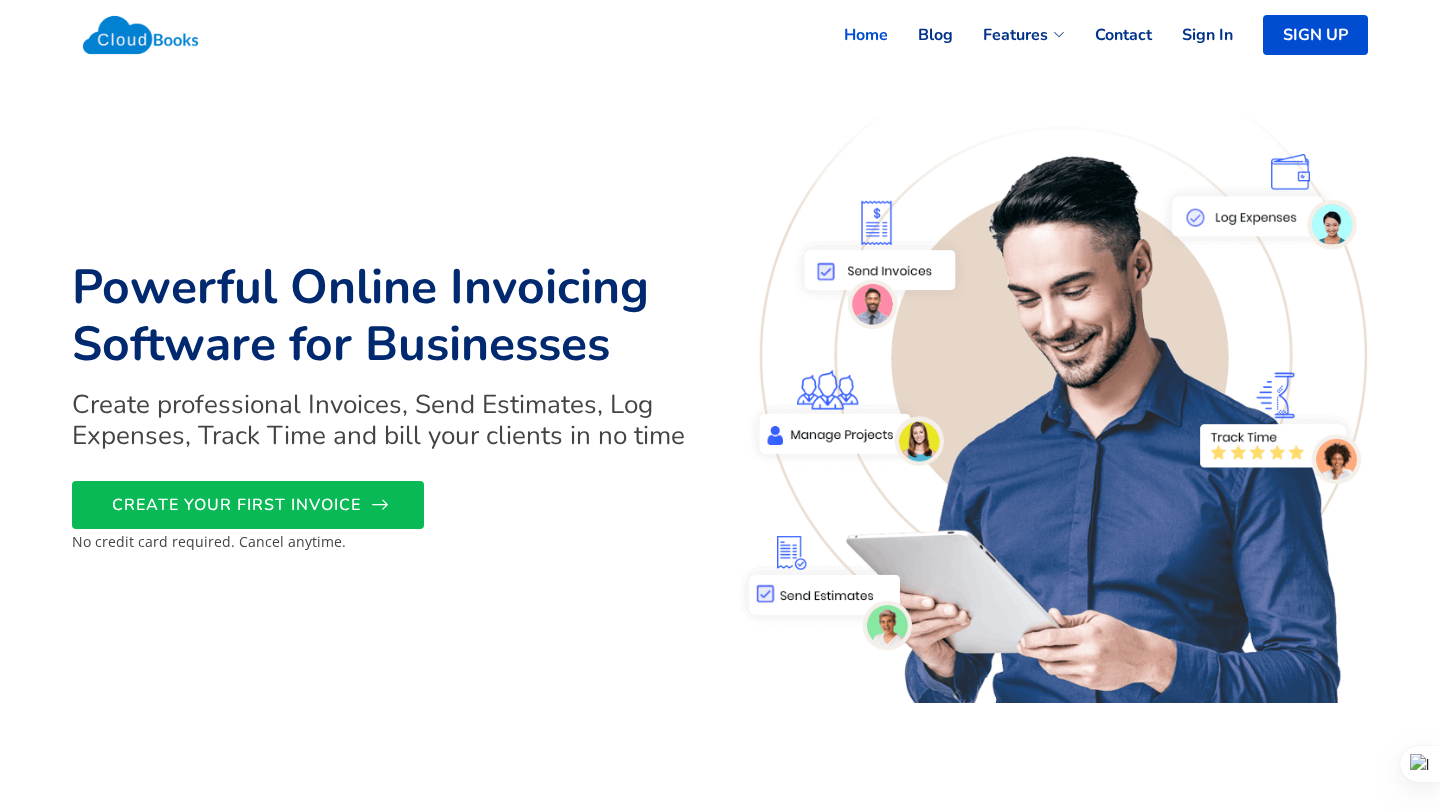 click on "CREATE YOUR FIRST INVOICE" at bounding box center (236, 505) 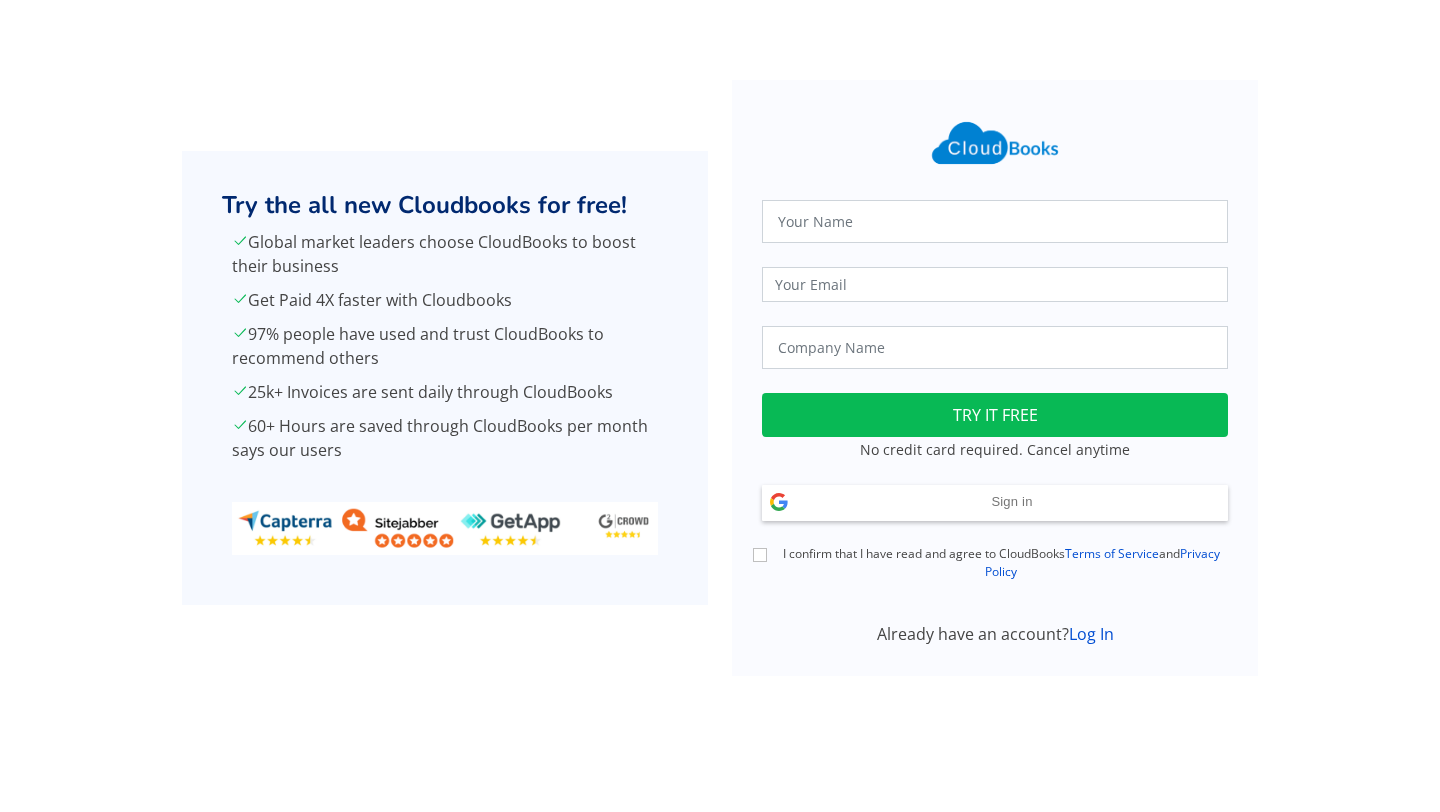 scroll, scrollTop: 0, scrollLeft: 0, axis: both 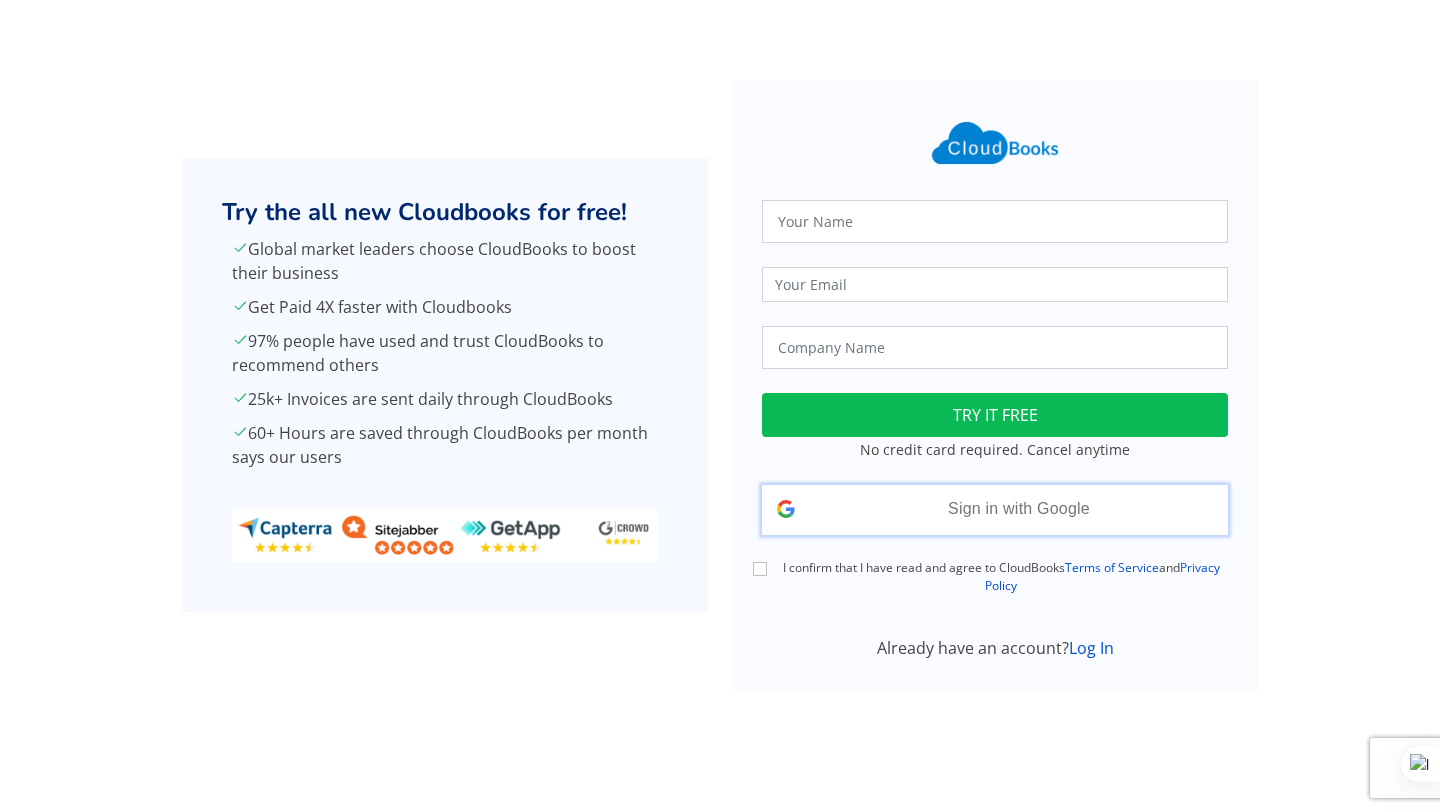 click on "Sign in with Google" at bounding box center (1019, 508) 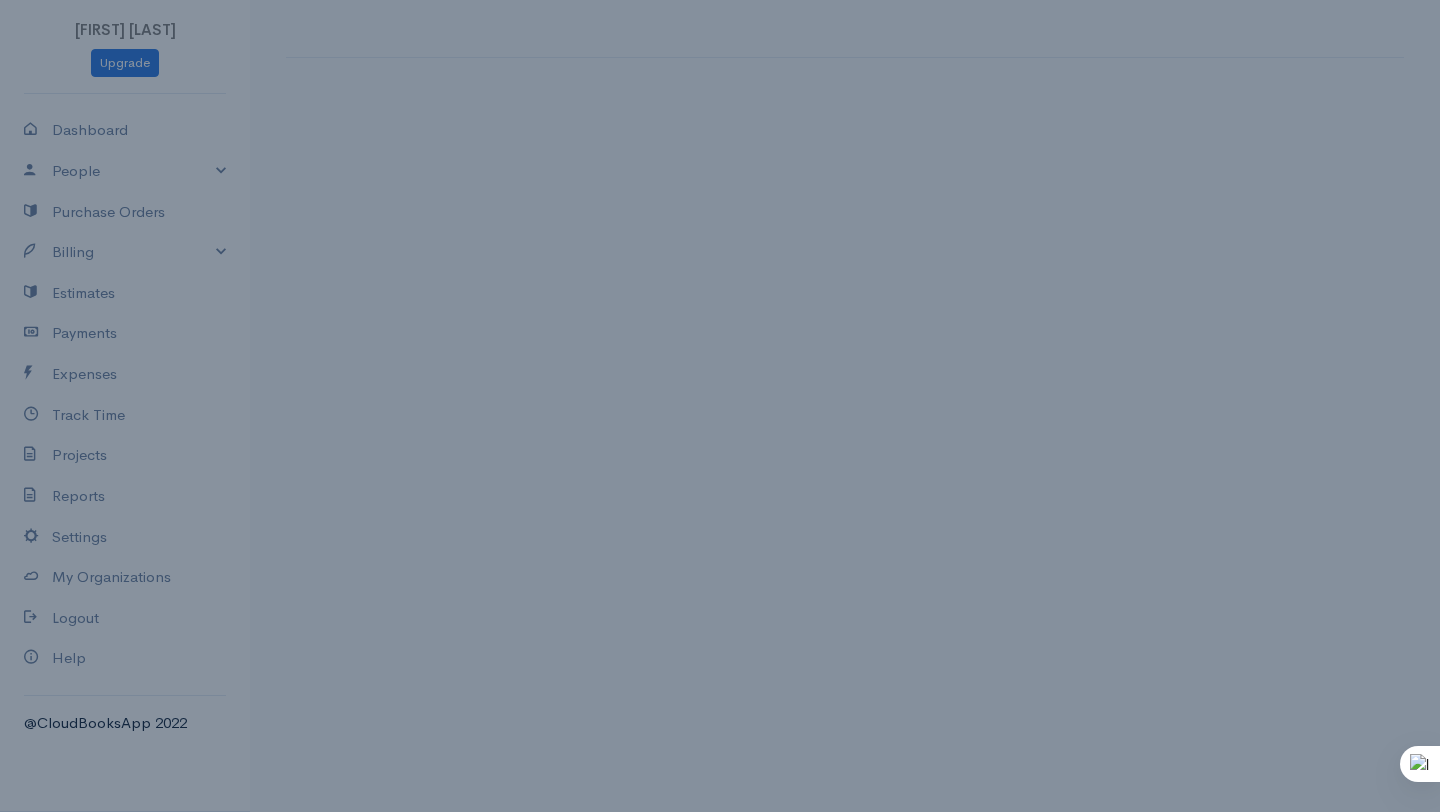 select on "Bhutan" 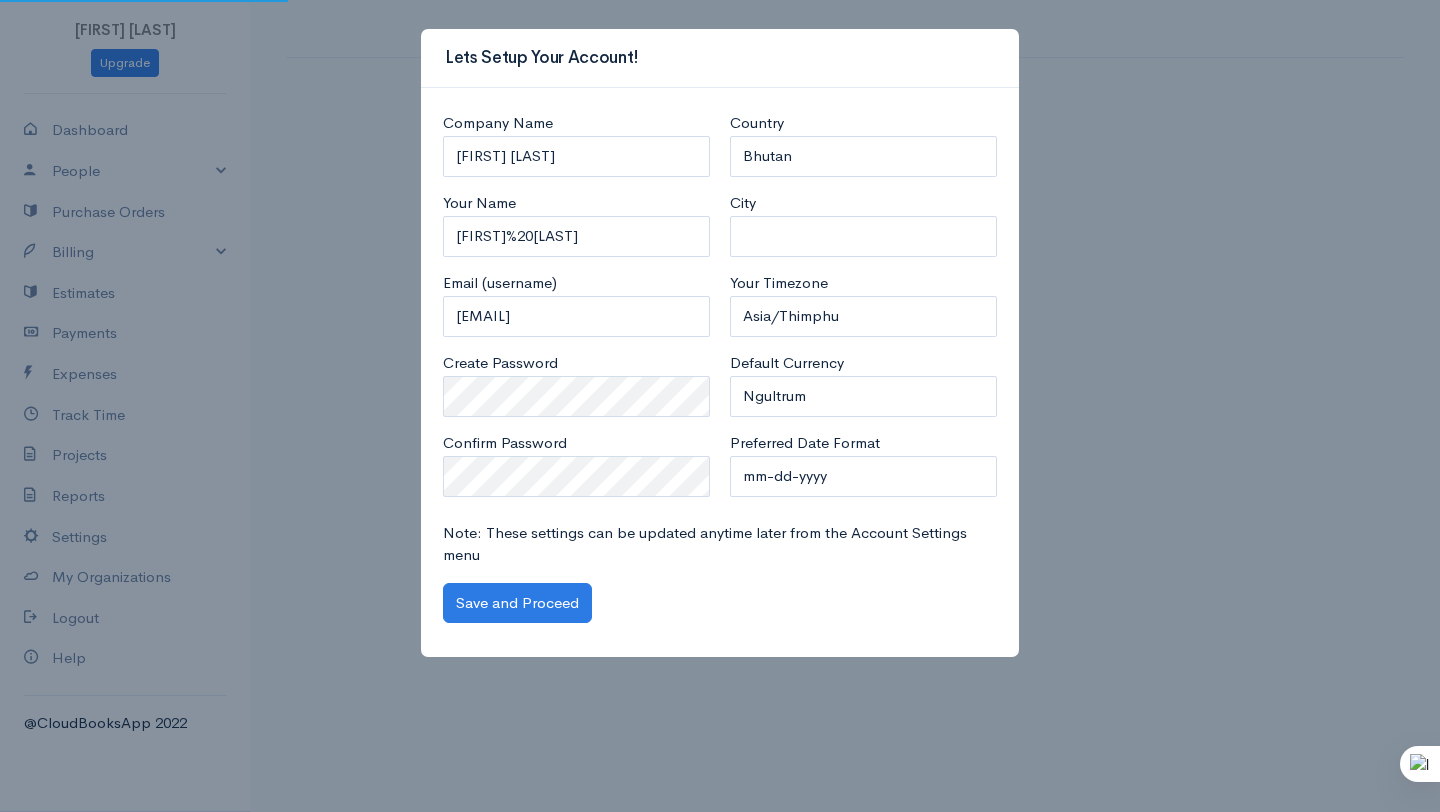 scroll, scrollTop: 0, scrollLeft: 0, axis: both 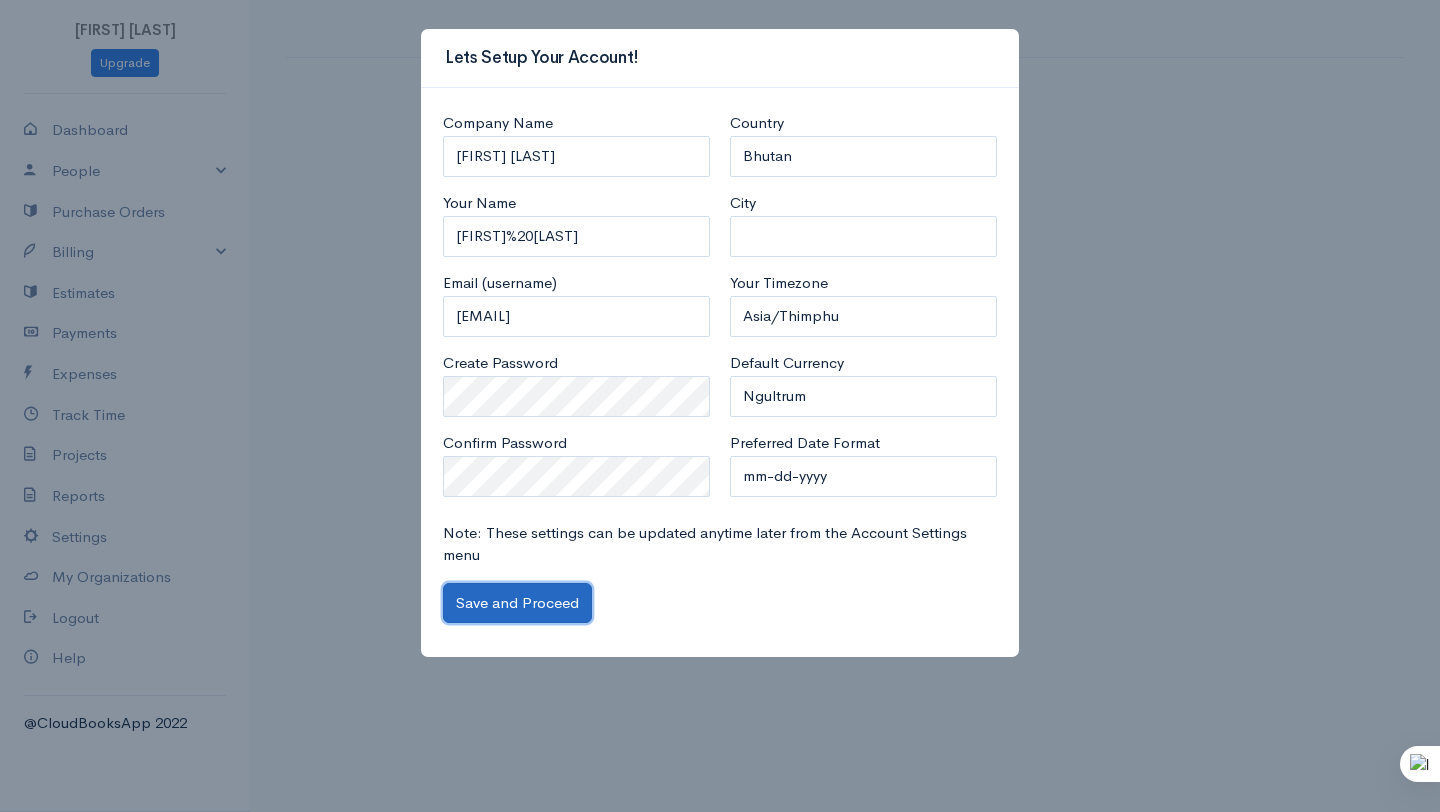 click on "Save and Proceed" at bounding box center (517, 603) 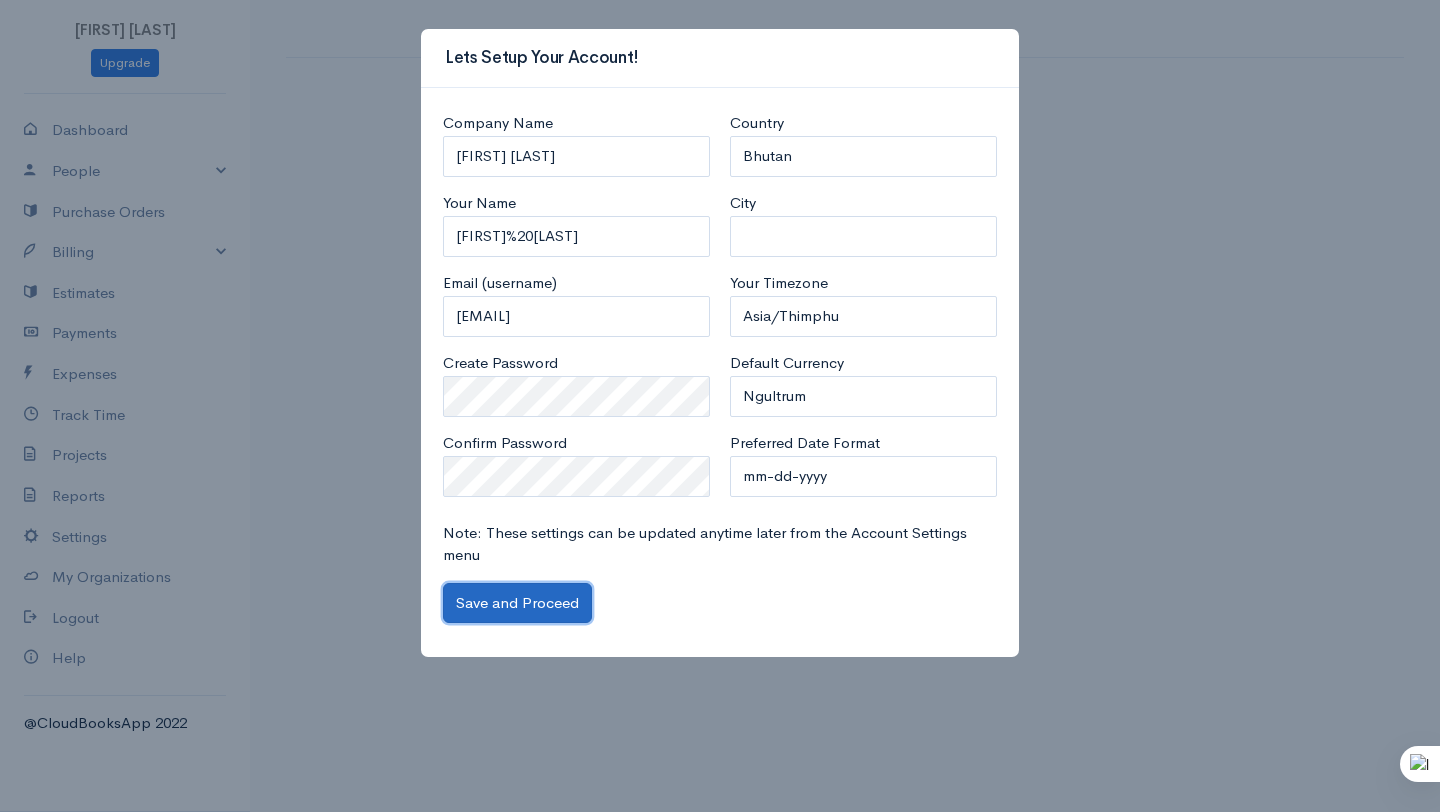 click on "Save and Proceed" at bounding box center (517, 603) 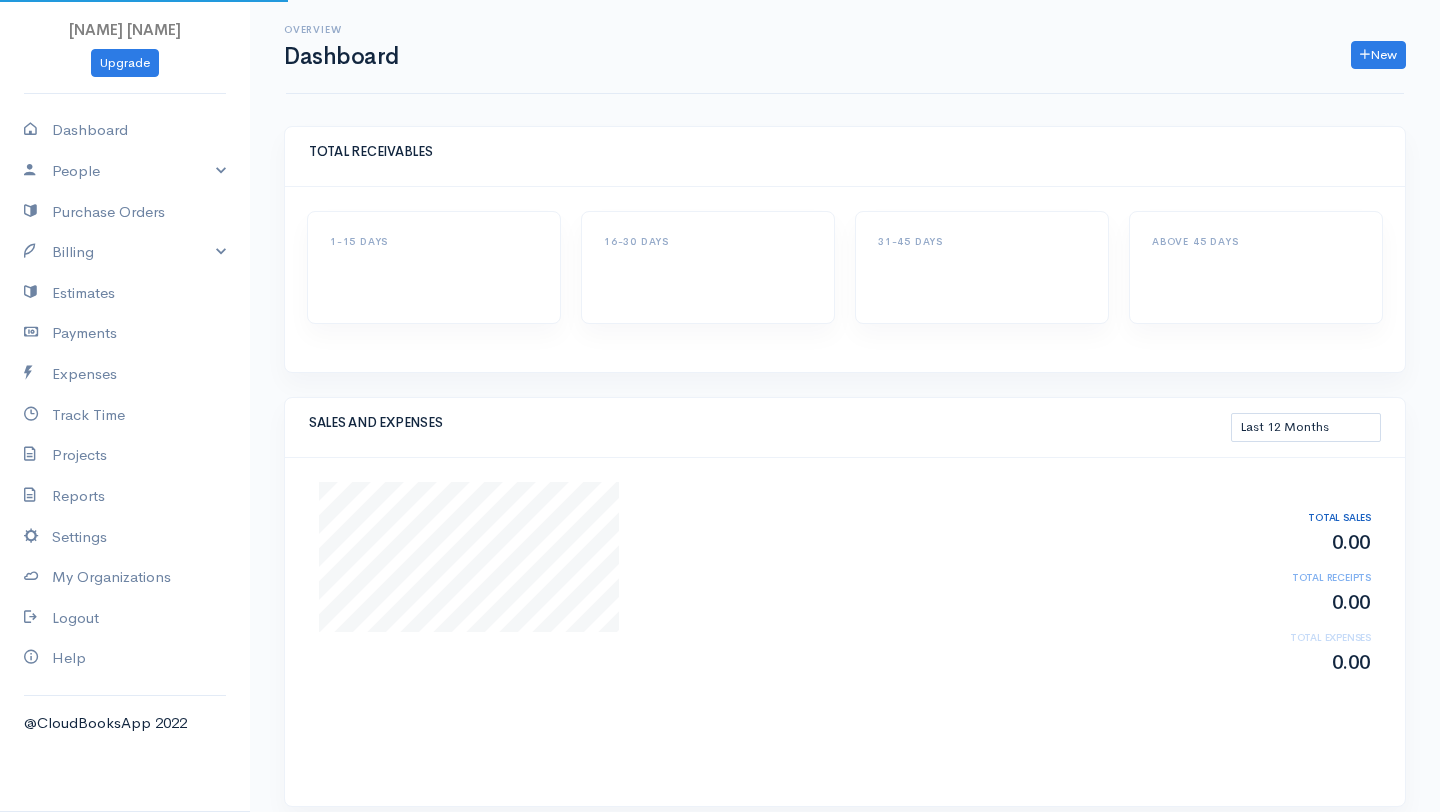 scroll, scrollTop: 0, scrollLeft: 0, axis: both 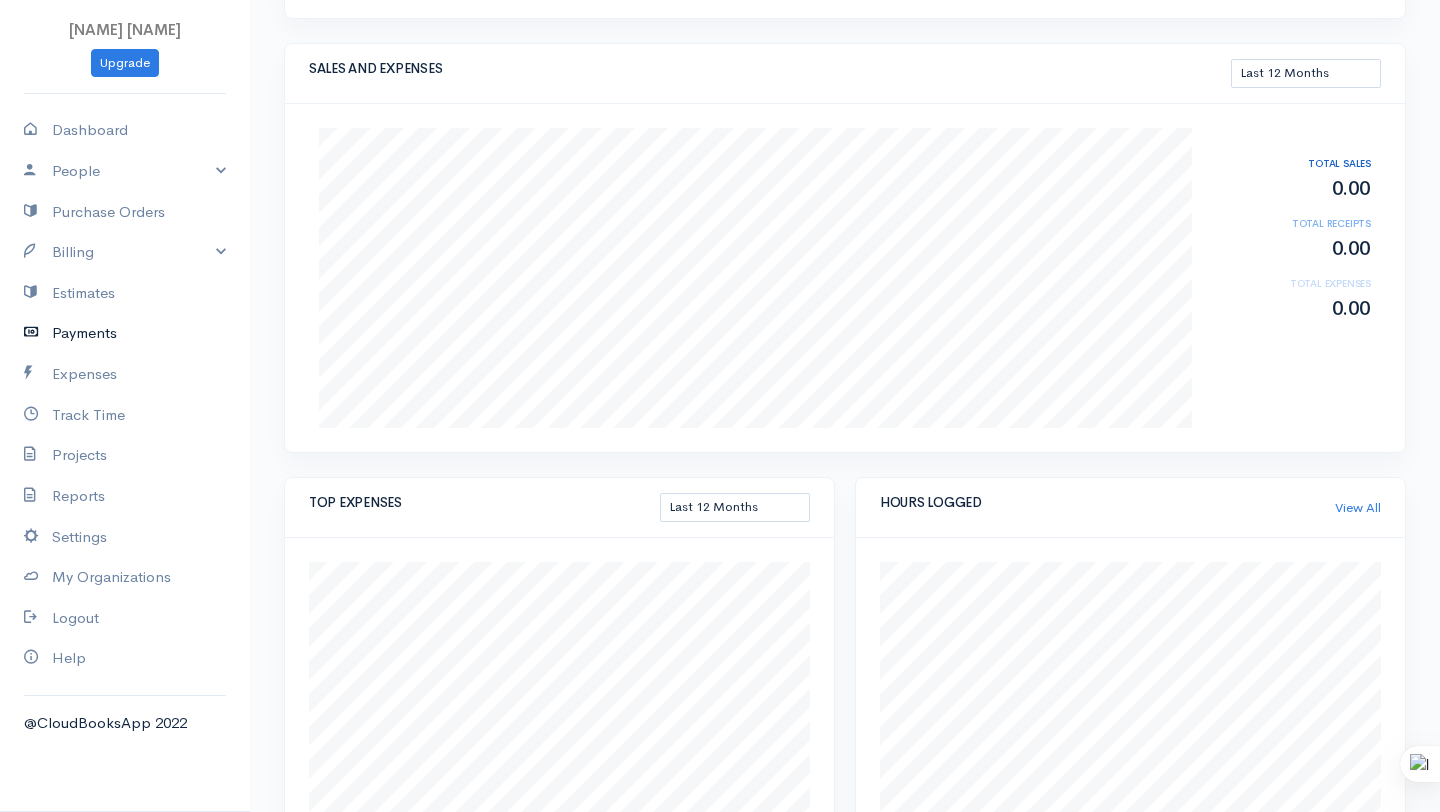 click on "Payments" at bounding box center [125, 333] 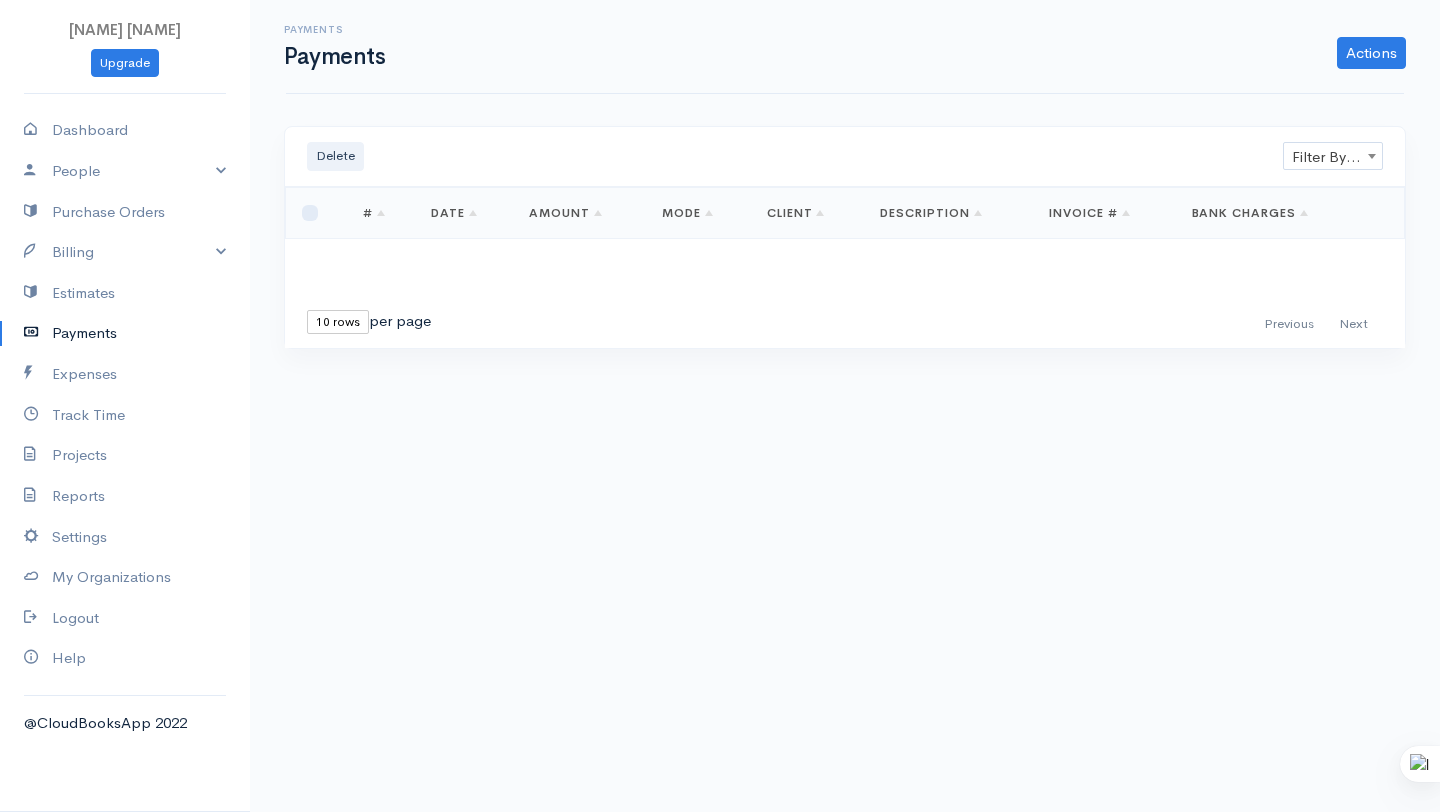 scroll, scrollTop: 0, scrollLeft: 0, axis: both 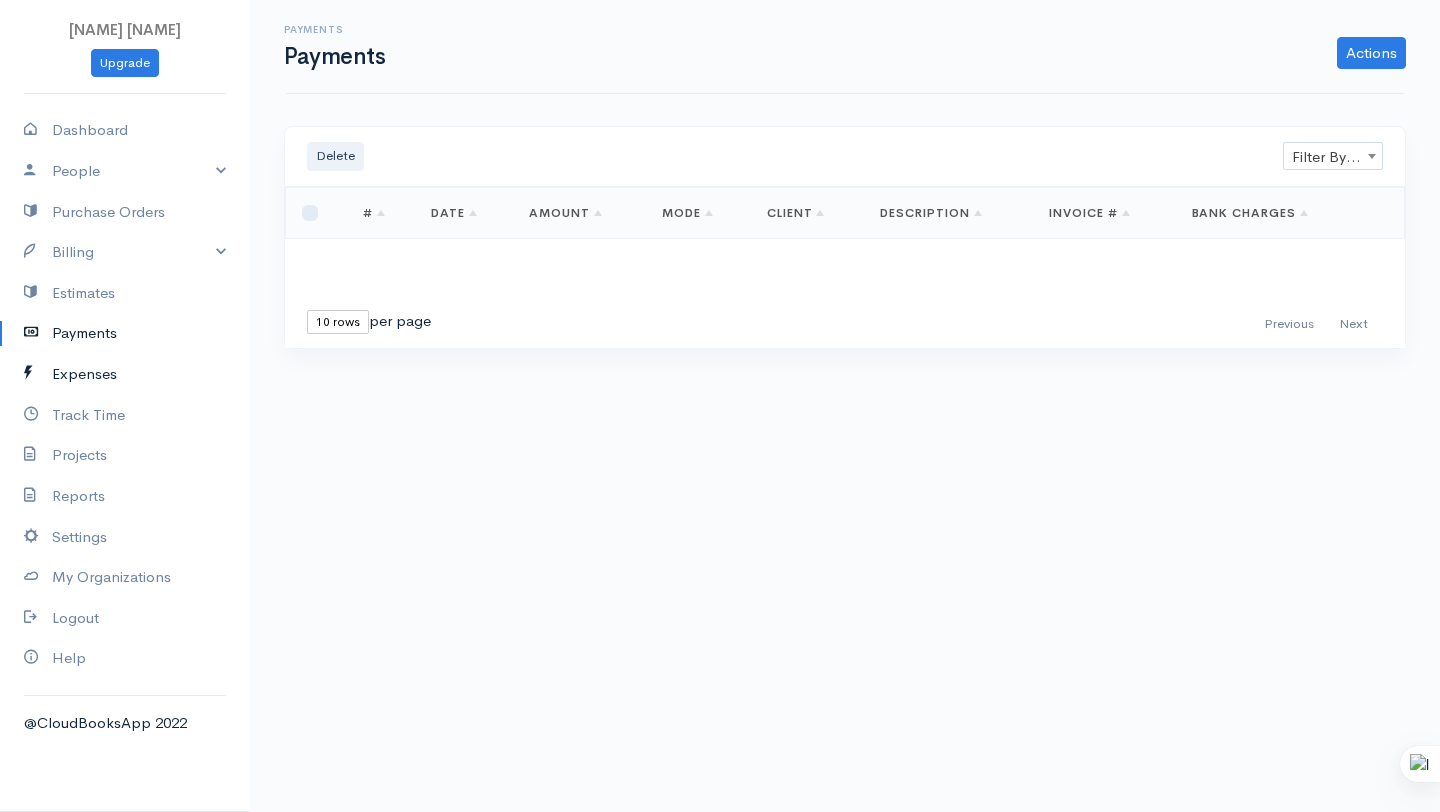 click on "Expenses" at bounding box center (125, 374) 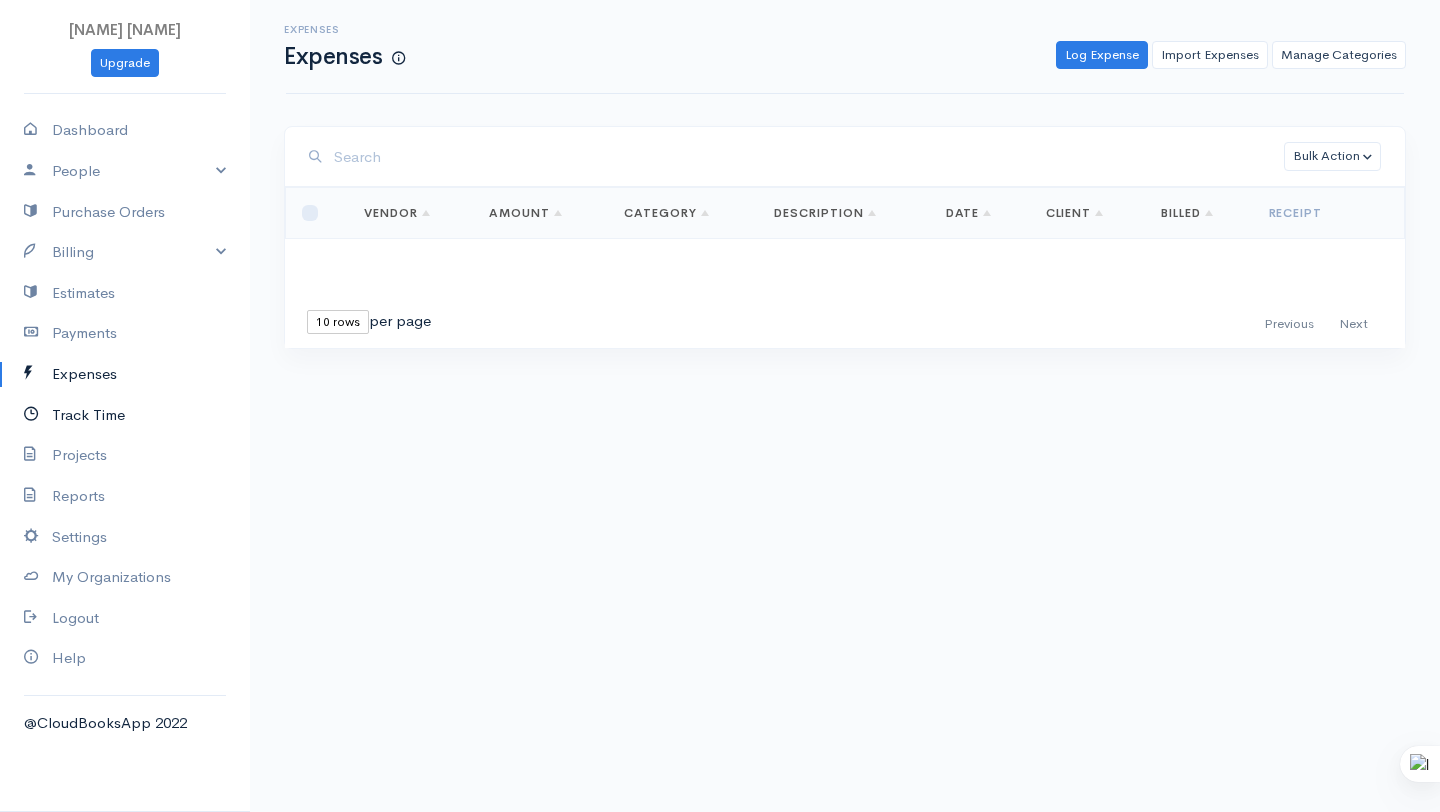 click on "Track Time" at bounding box center (125, 415) 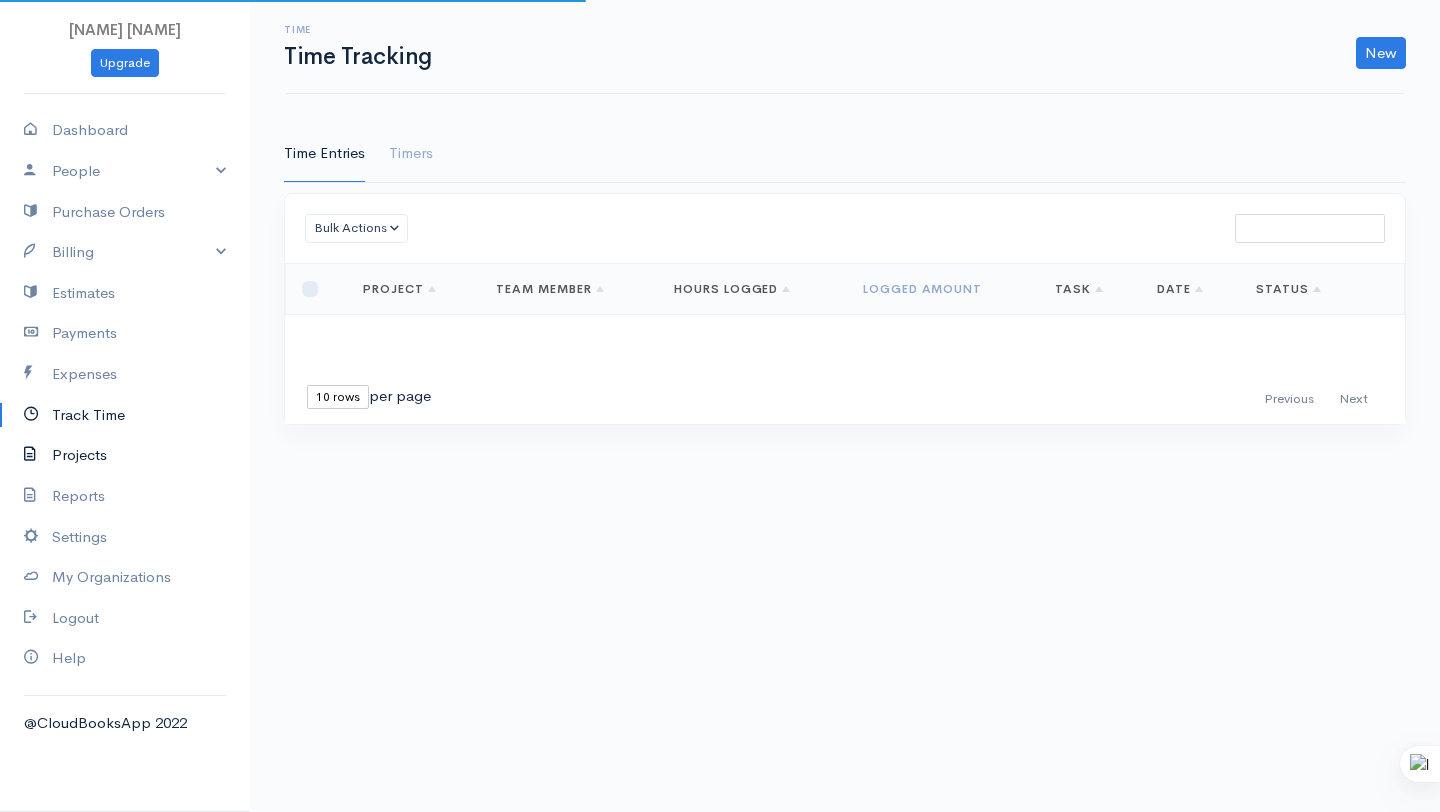 click on "Projects" at bounding box center [125, 455] 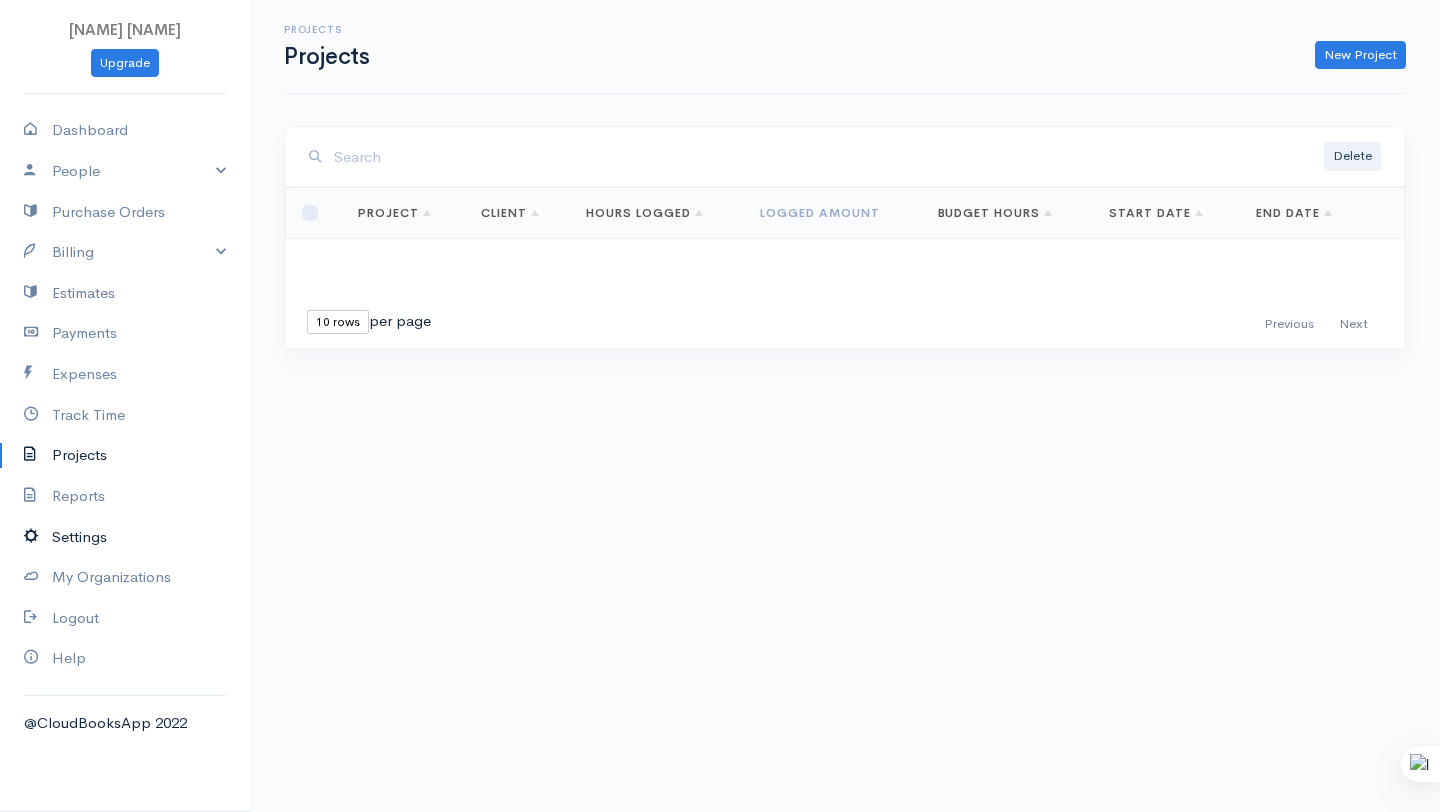 click on "Settings" at bounding box center [125, 537] 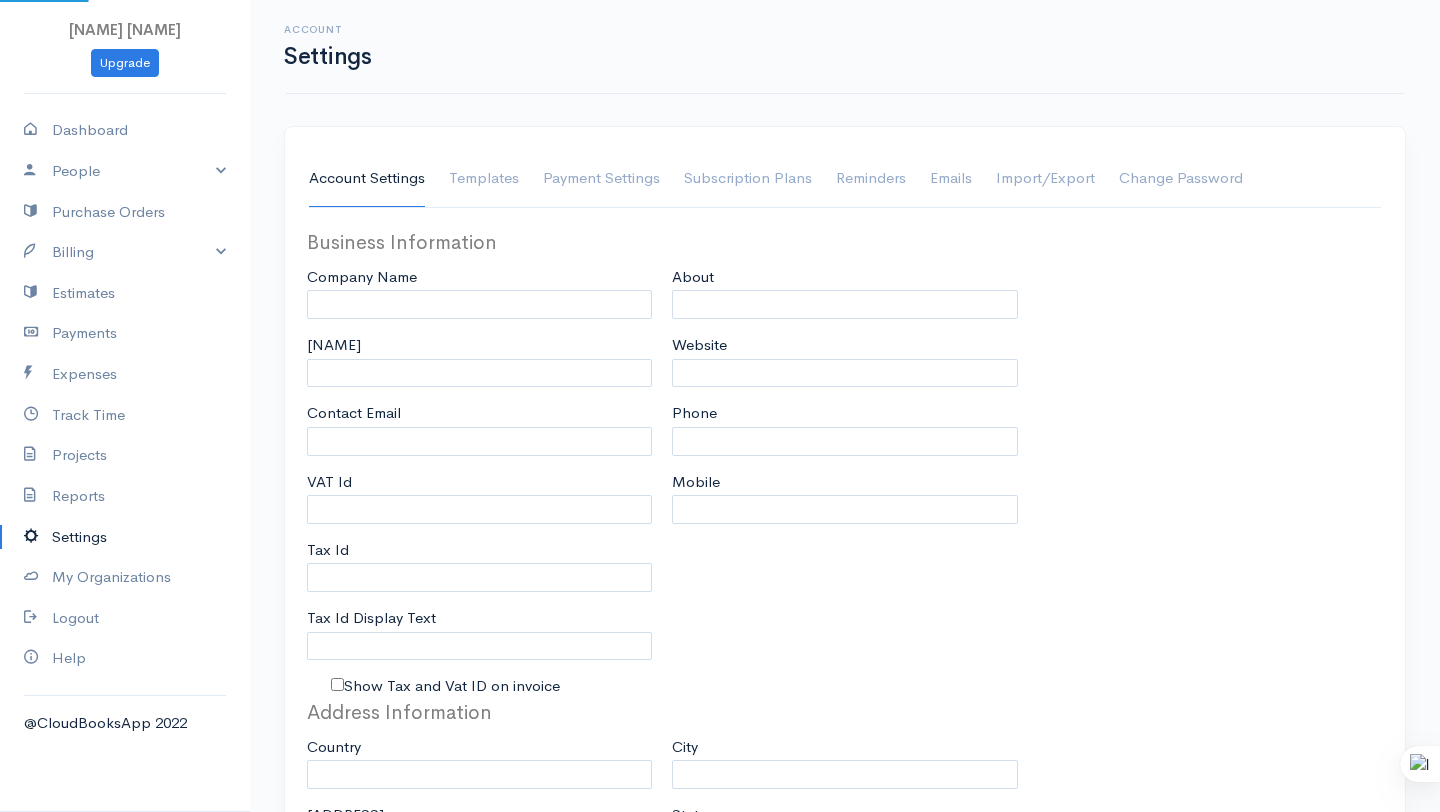 type on "[FIRST] [LAST]" 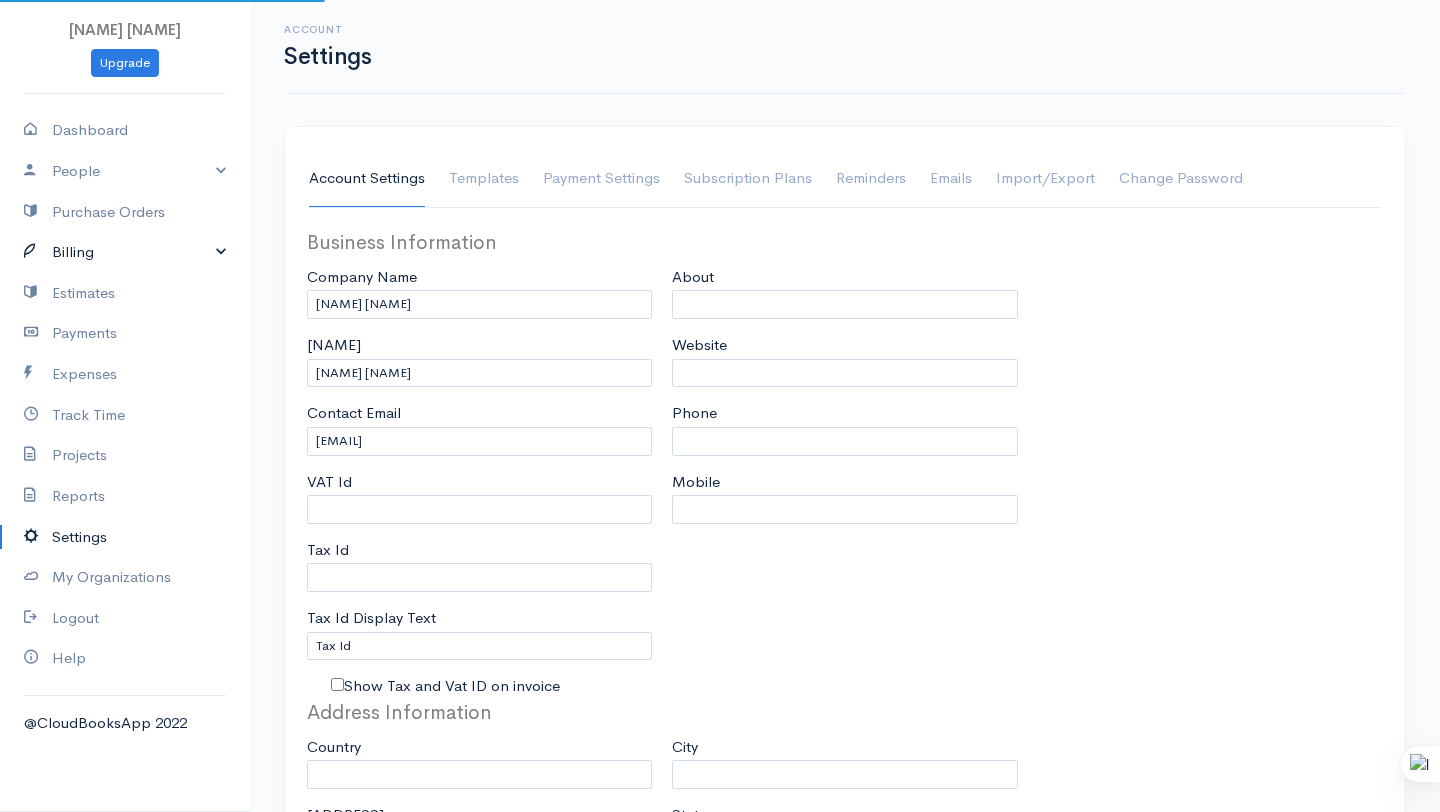 select on "Bhutan" 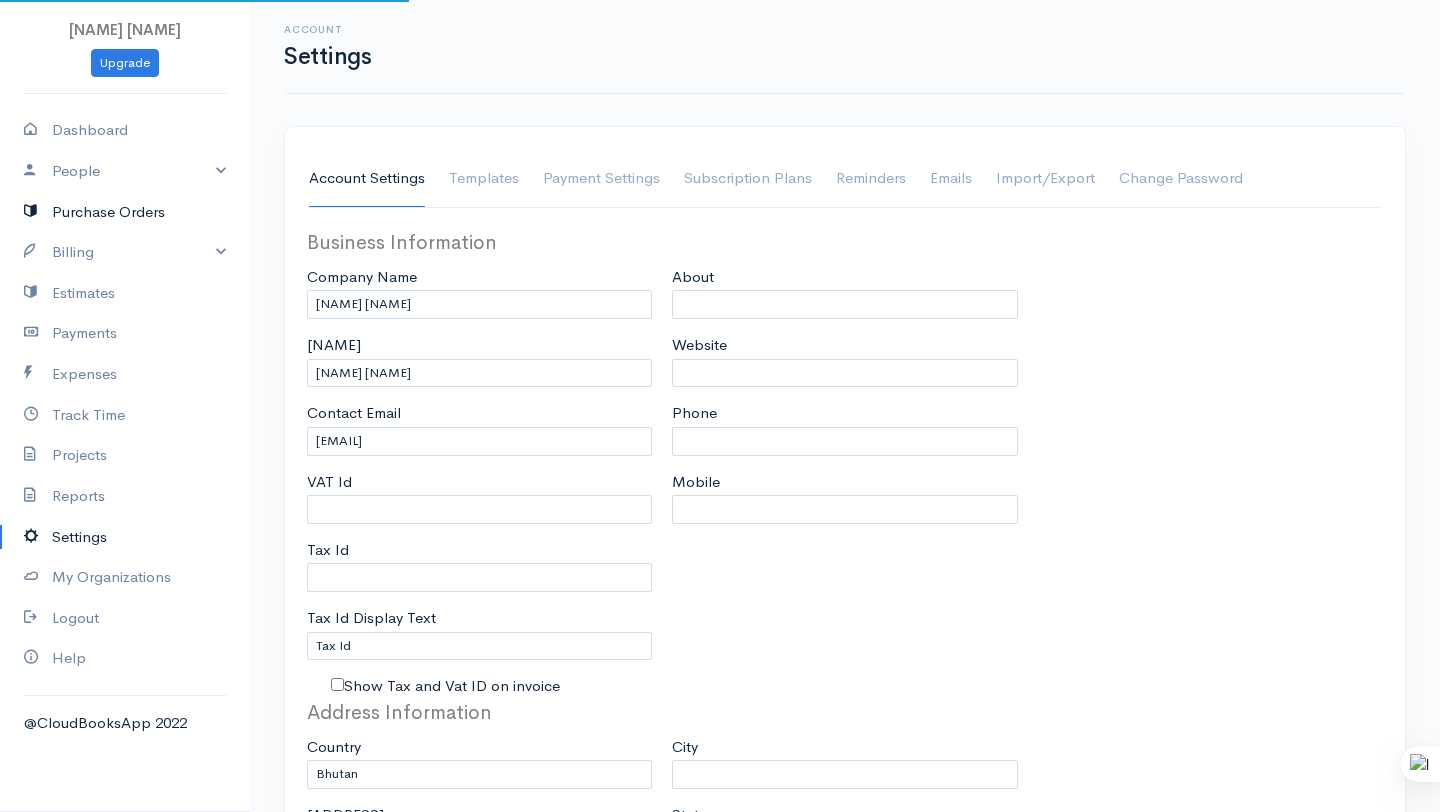 select on "BTN" 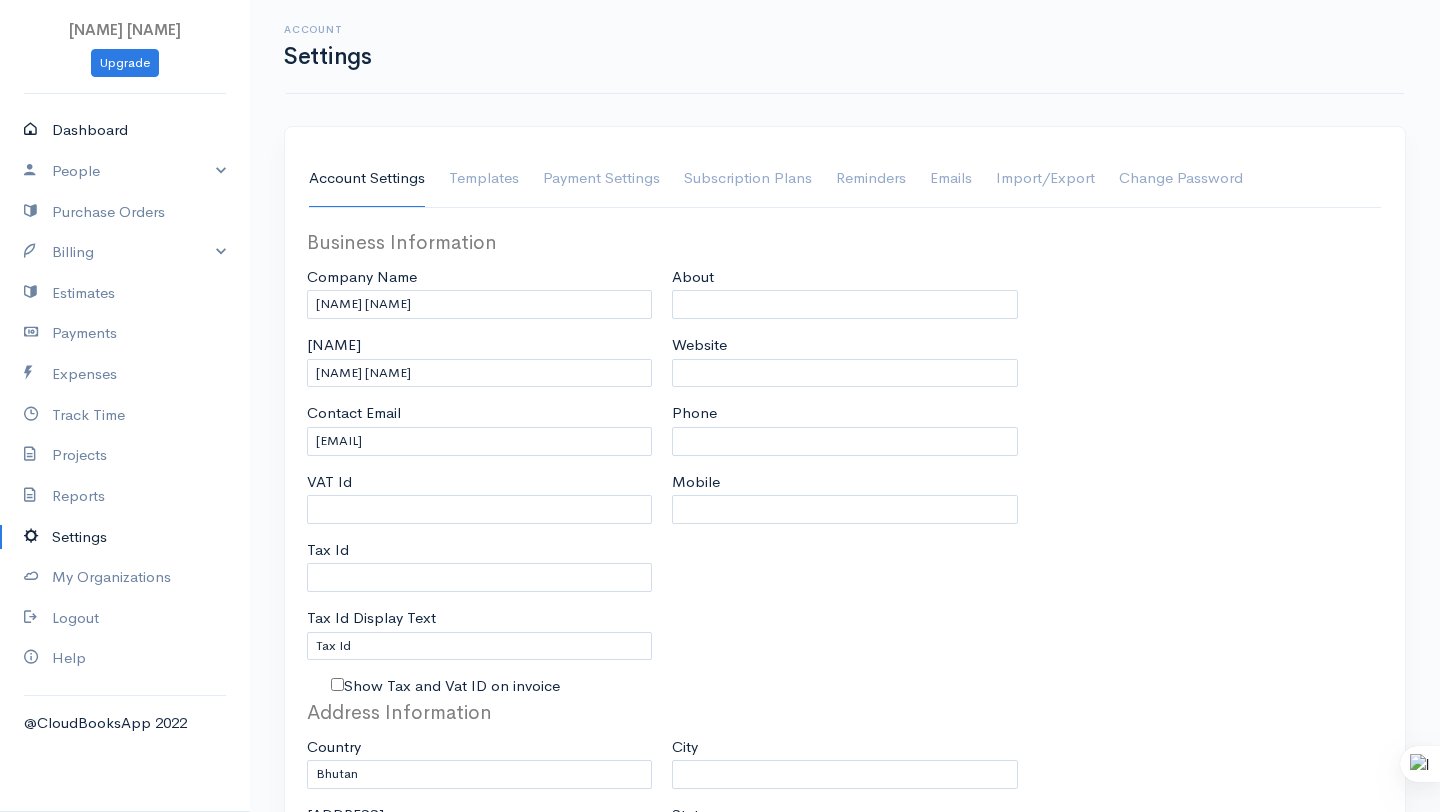 click on "Dashboard" at bounding box center (125, 130) 